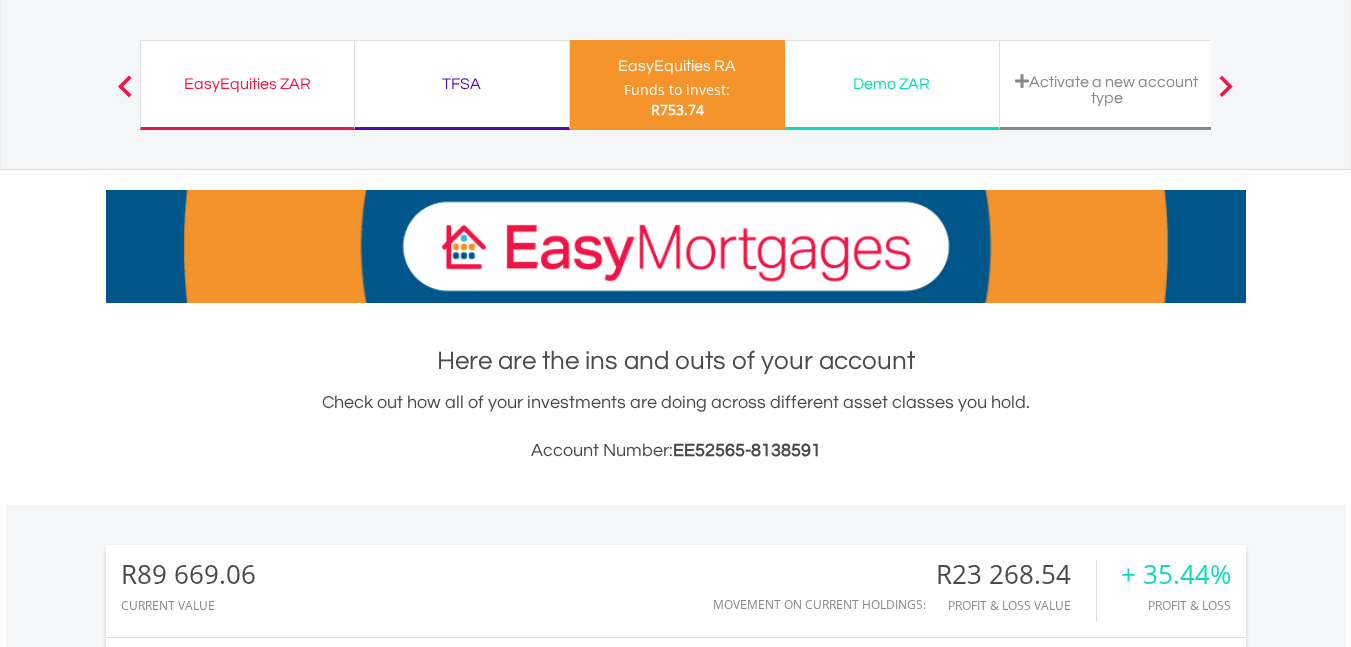 scroll, scrollTop: 238, scrollLeft: 0, axis: vertical 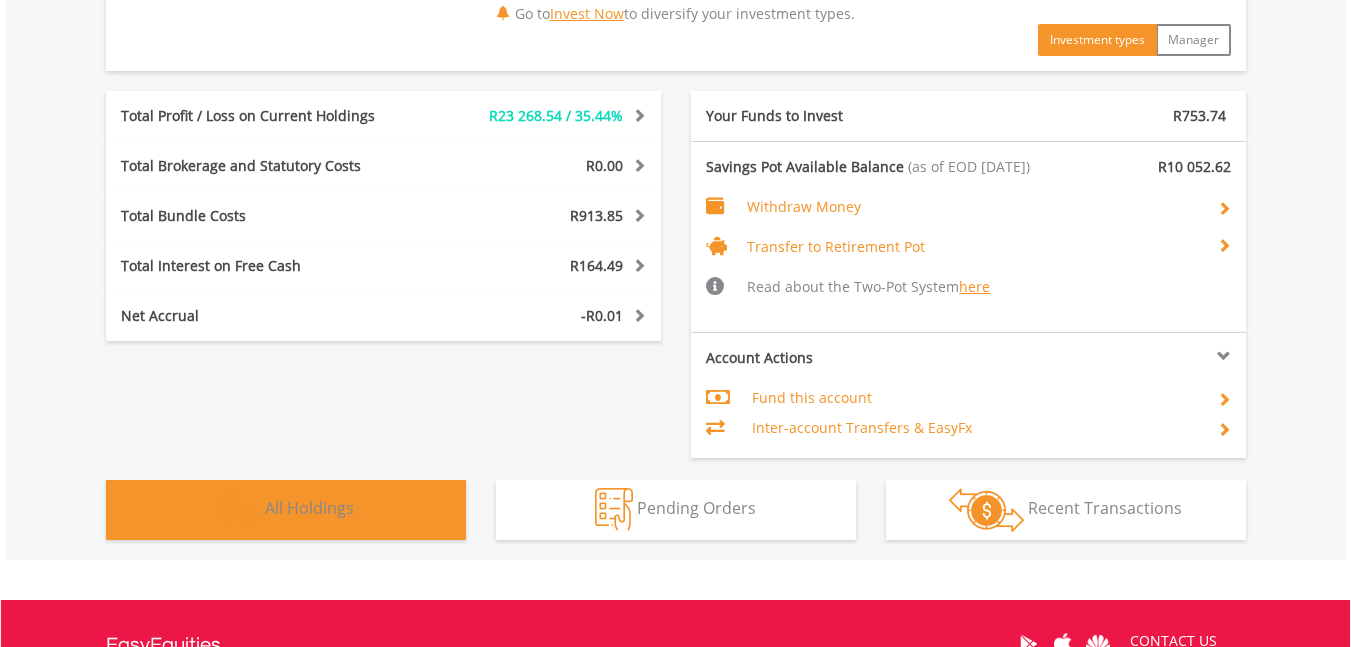 click on "Holdings
All Holdings" at bounding box center (286, 510) 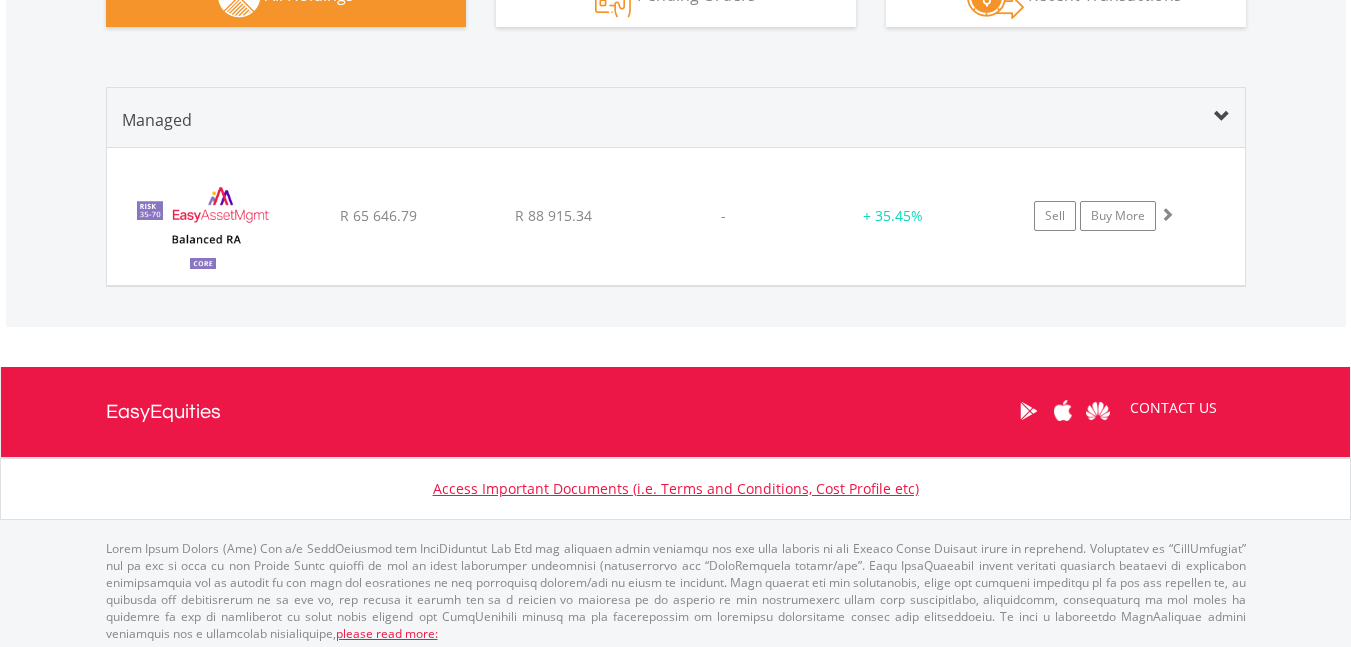 scroll, scrollTop: 1521, scrollLeft: 0, axis: vertical 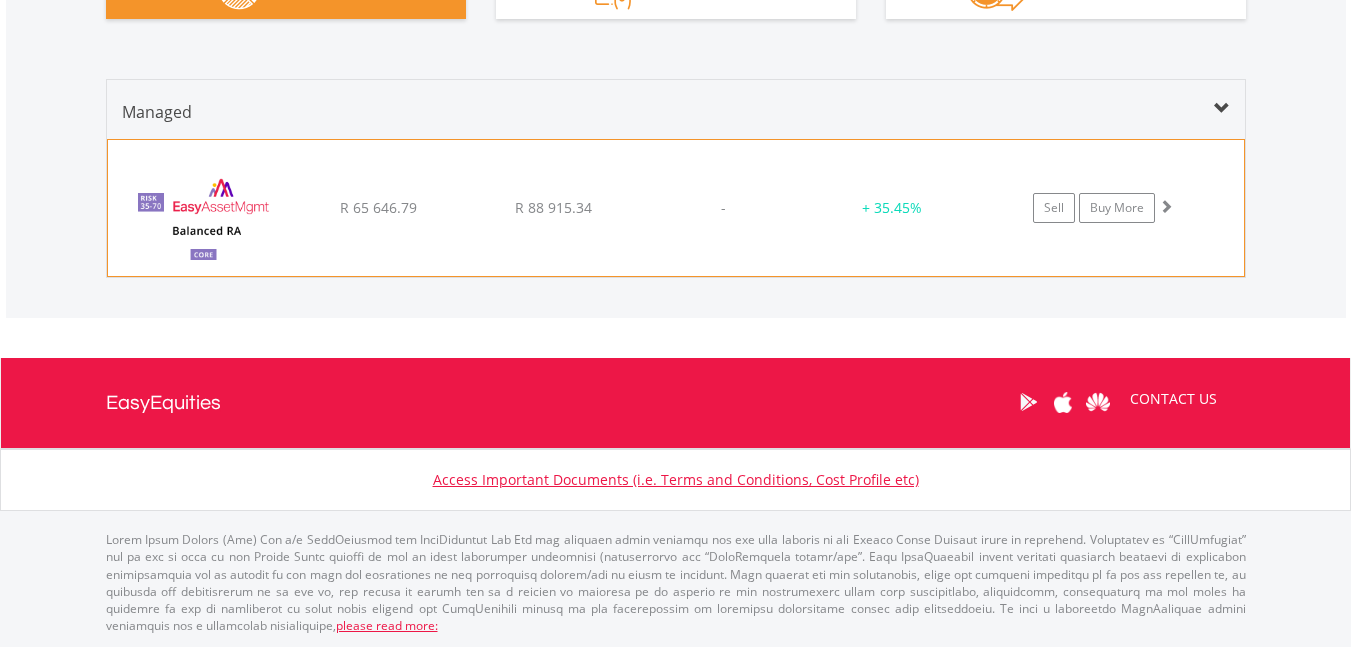 click on "﻿
EasyAssetManagement Core Balanced RA
R 65 646.79
R 88 915.34
-
+ 35.45%
Sell
Buy More" at bounding box center [676, 208] 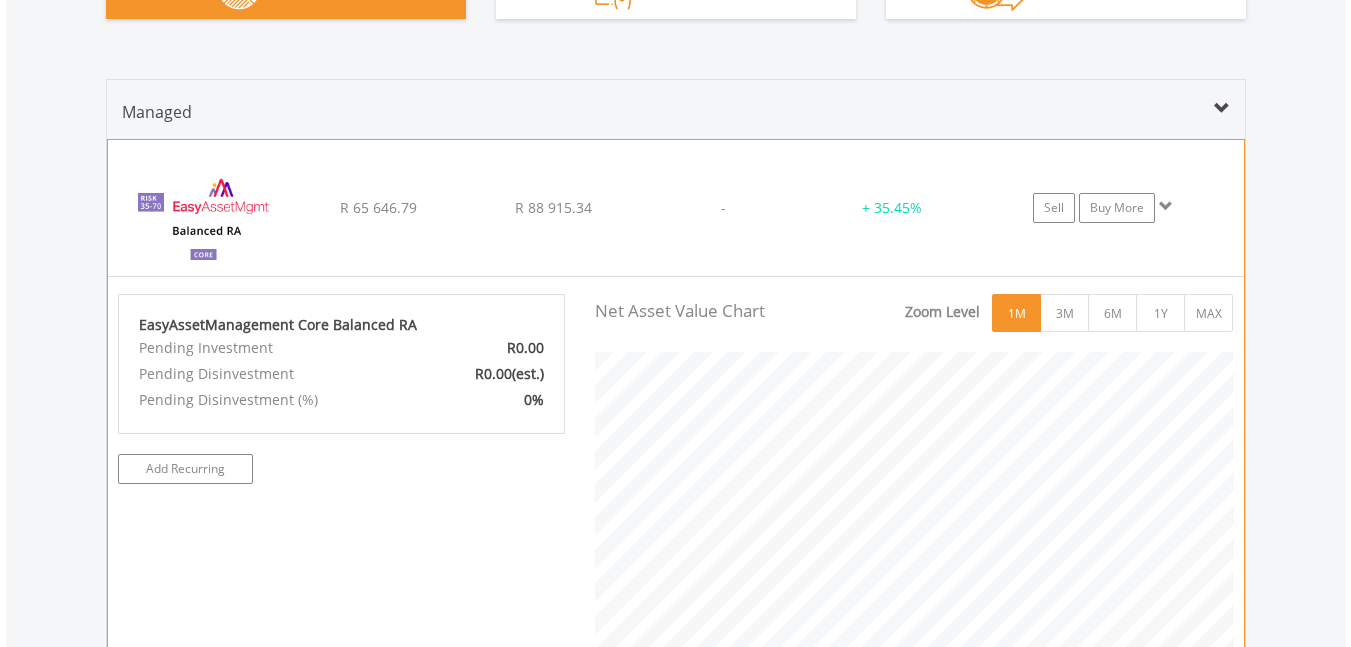 scroll, scrollTop: 999593, scrollLeft: 999331, axis: both 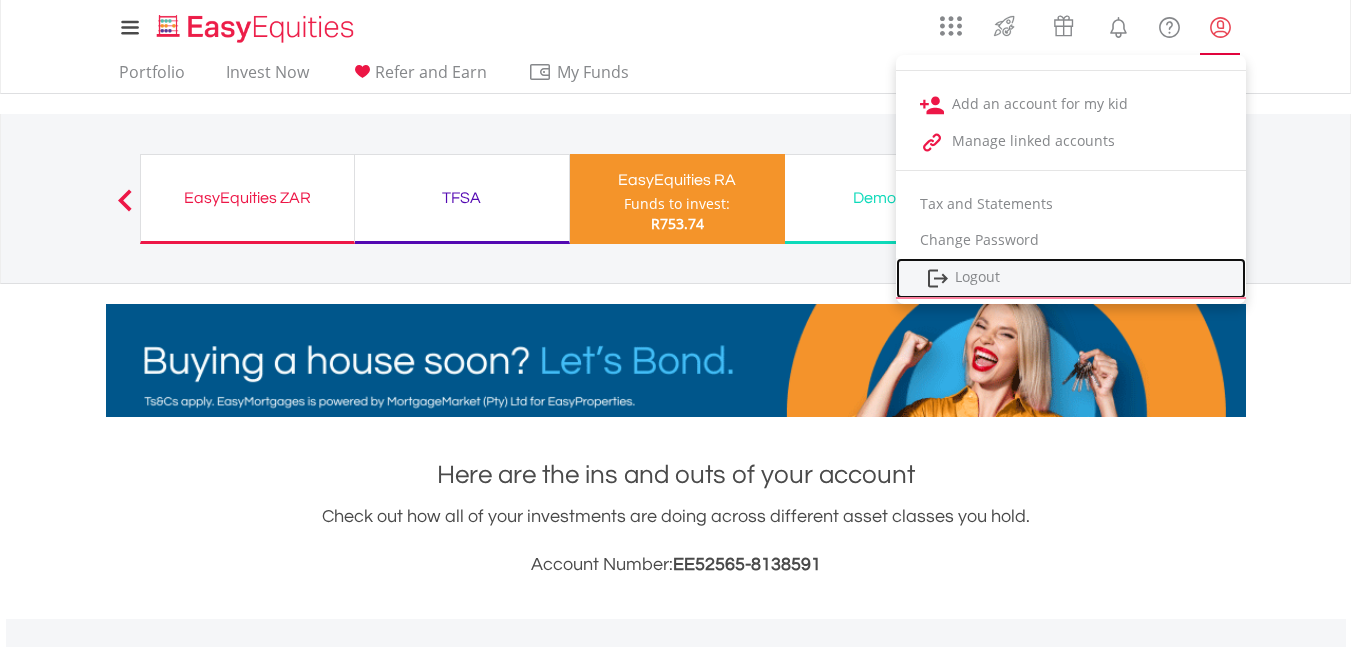click on "Logout" at bounding box center (1071, 278) 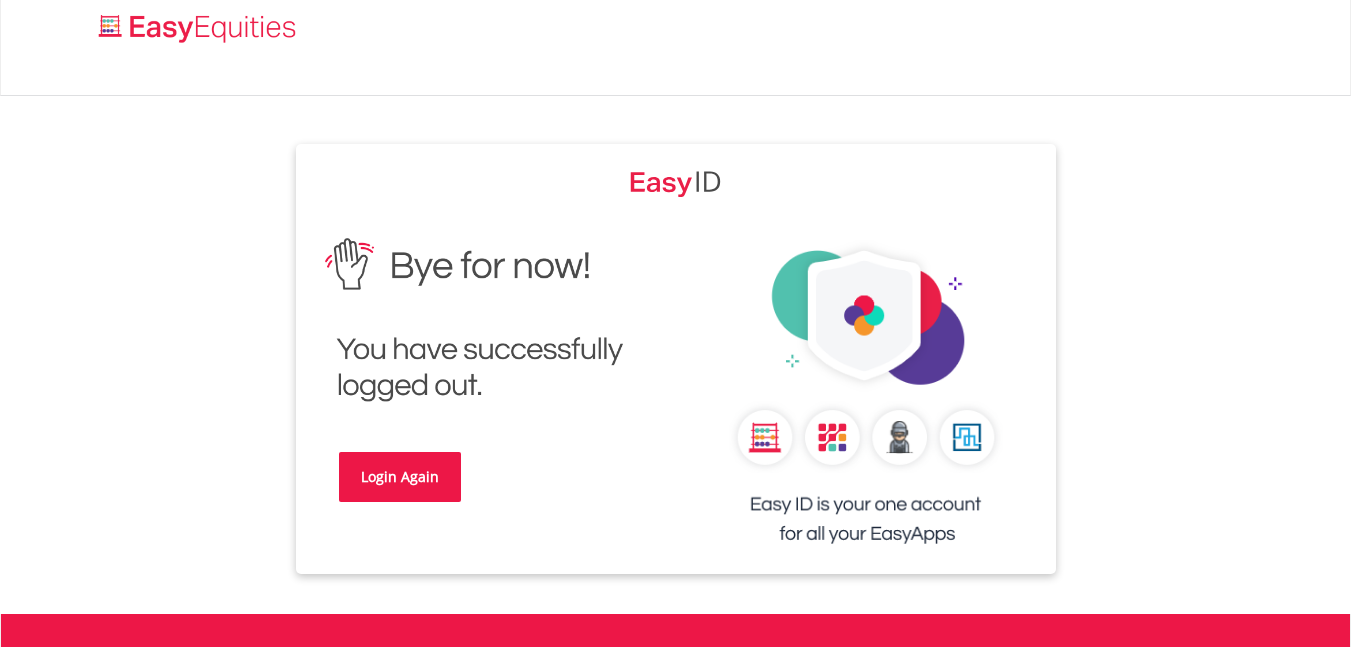 scroll, scrollTop: 0, scrollLeft: 0, axis: both 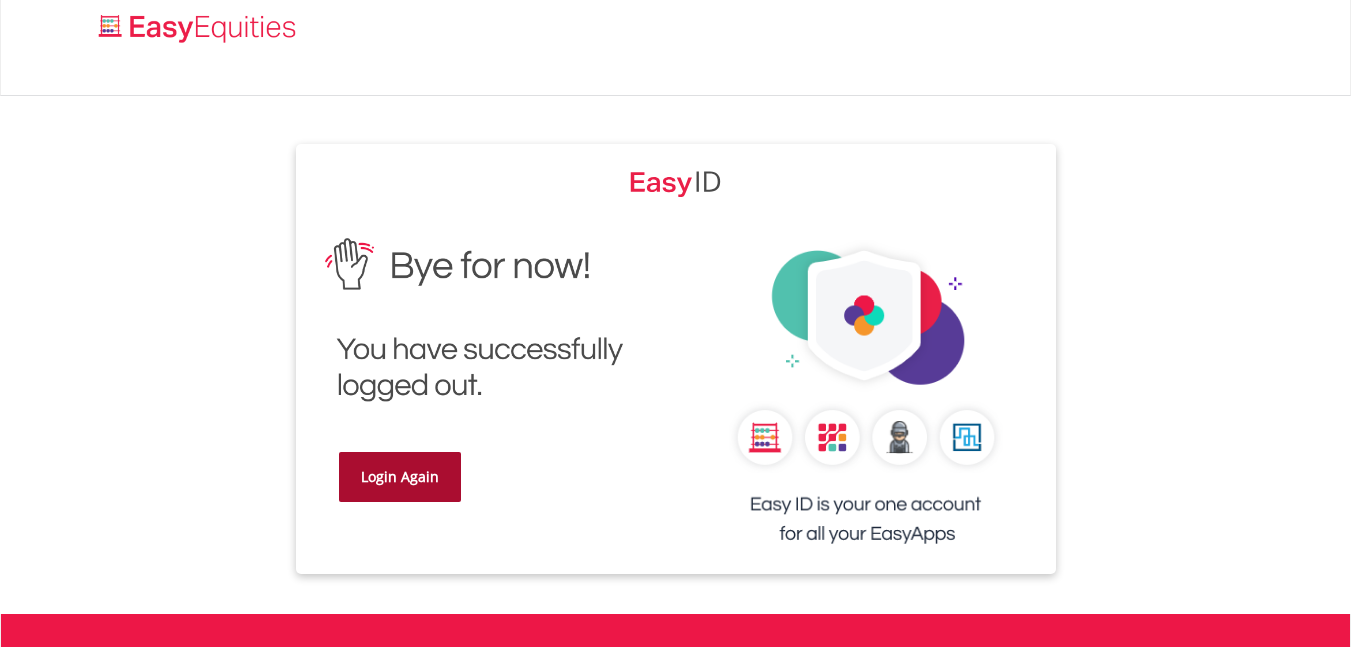 click on "Login Again" at bounding box center (400, 477) 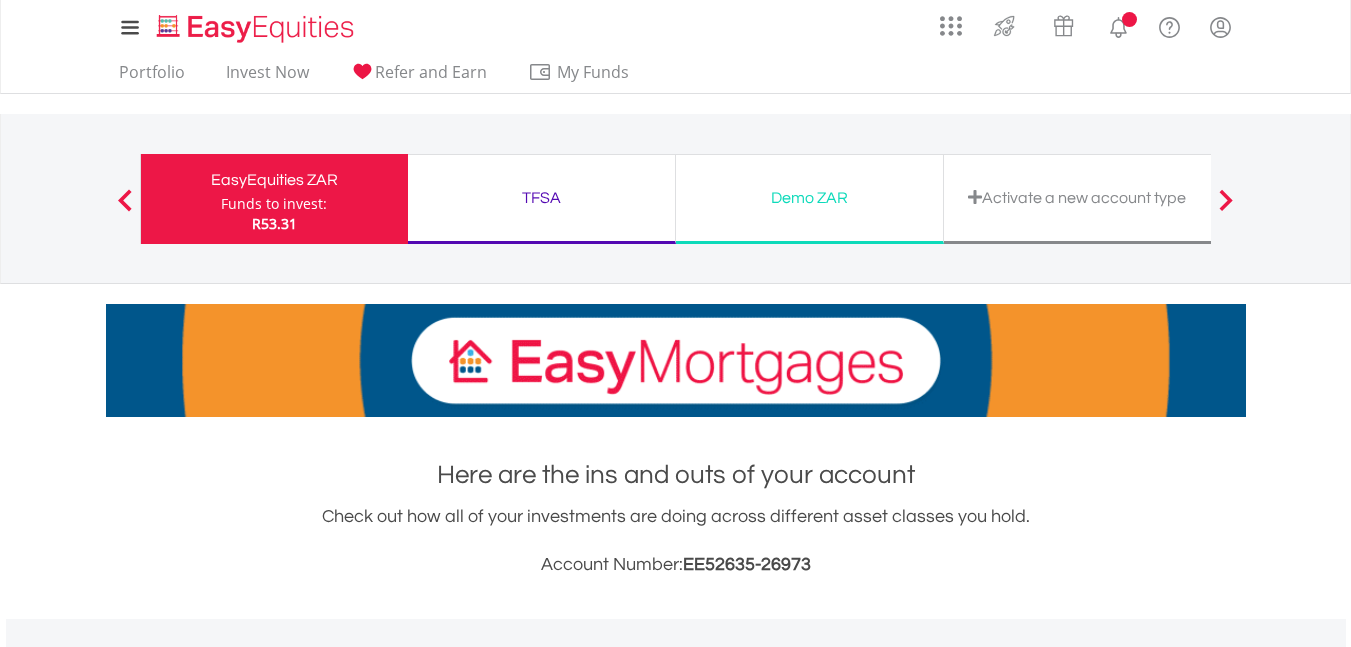 scroll, scrollTop: 0, scrollLeft: 0, axis: both 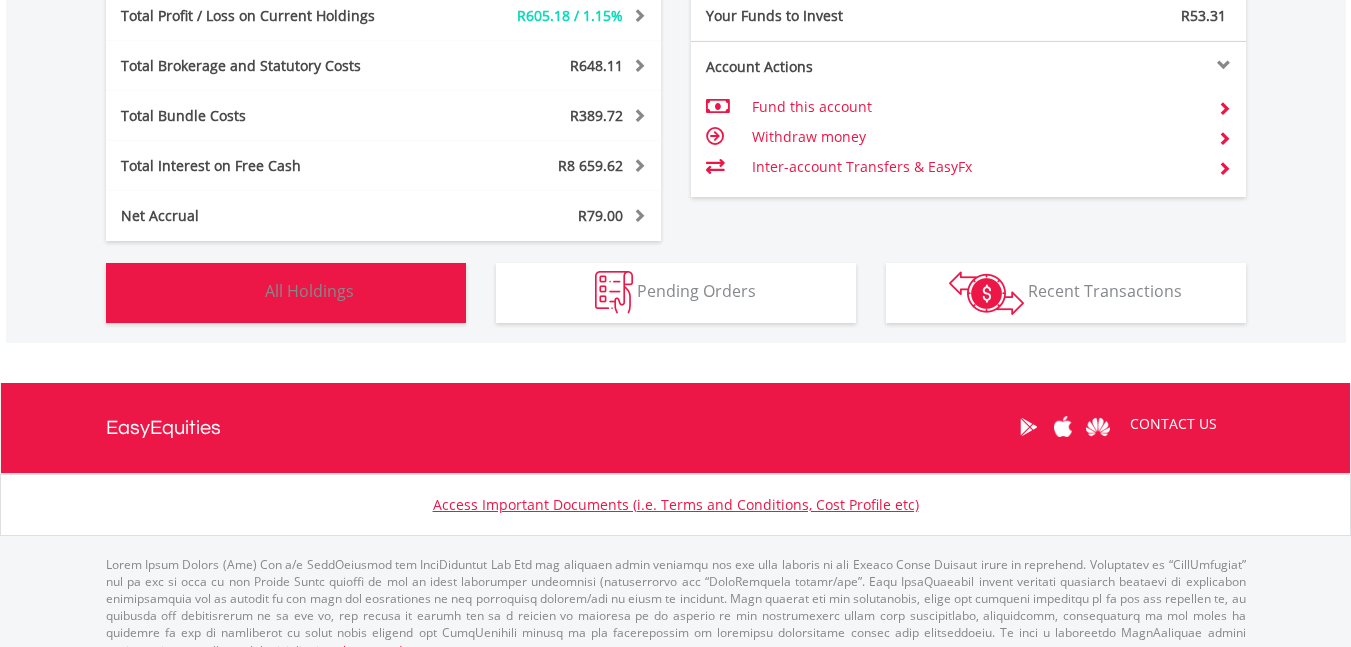 click on "All Holdings" at bounding box center [309, 291] 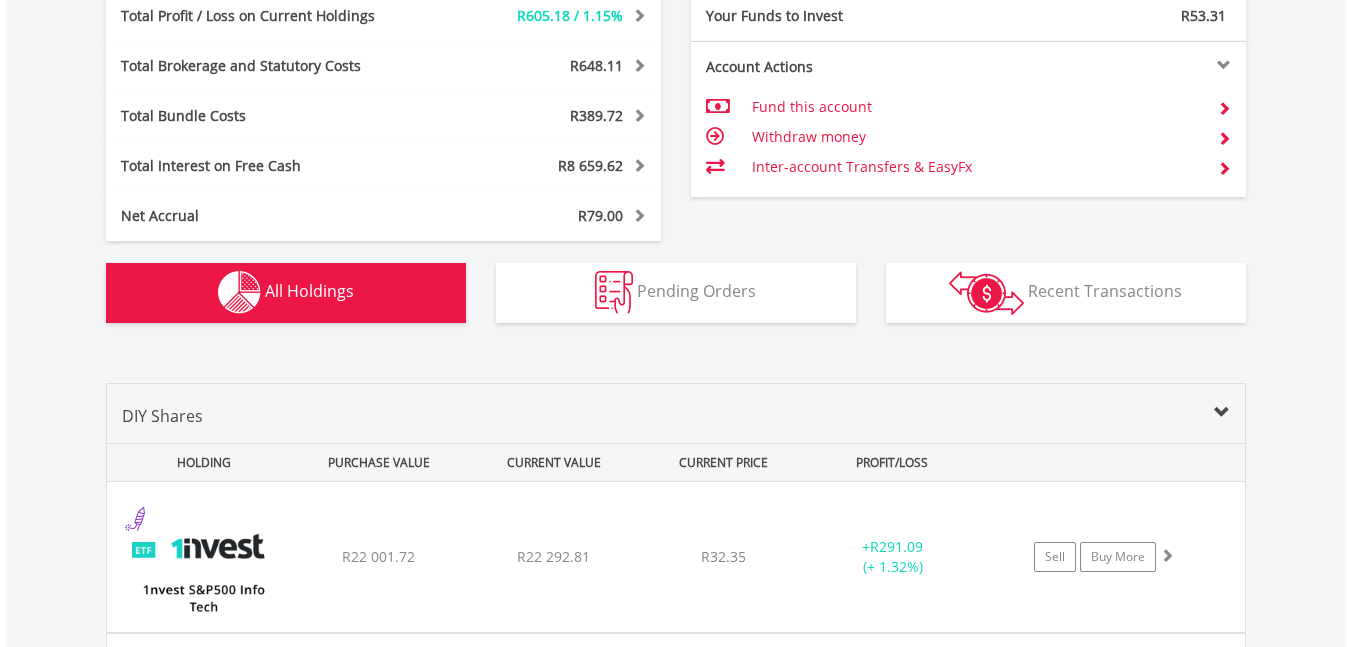 scroll, scrollTop: 1483, scrollLeft: 0, axis: vertical 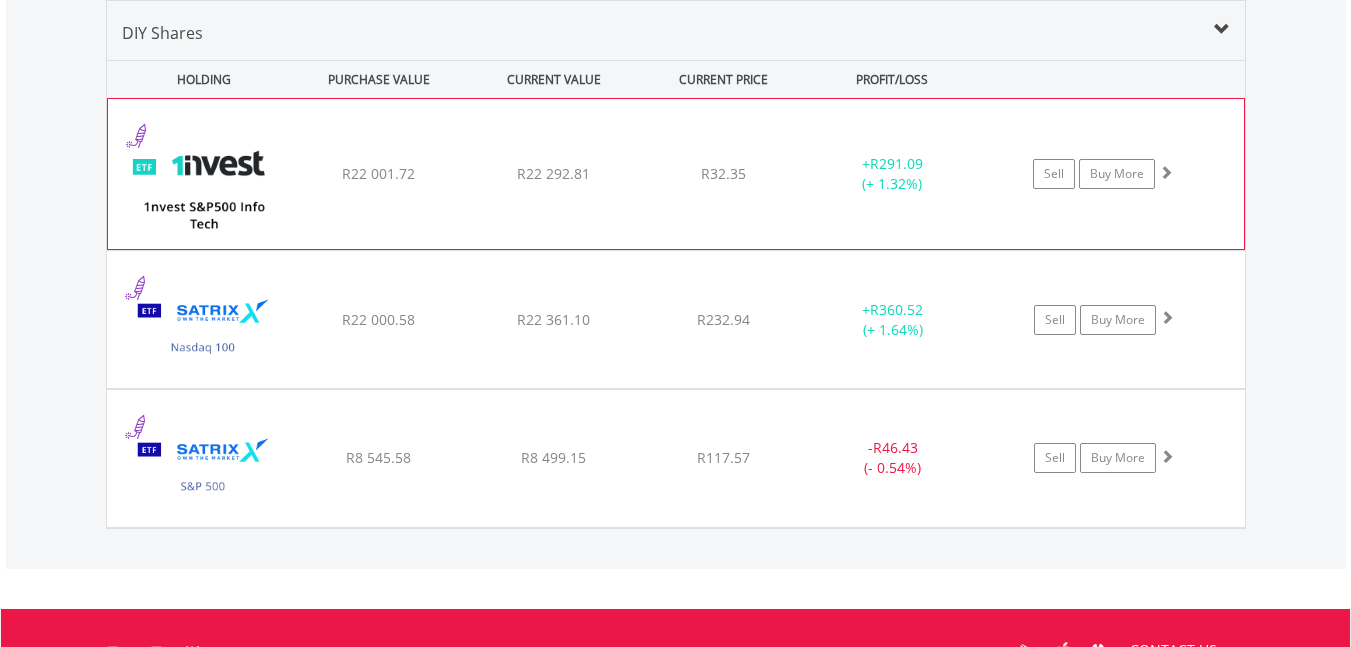 click on "﻿
1nvest S&P500 Info Tech Index Feeder ETF
R22 001.72
R22 292.81
R32.35
+  R291.09 (+ 1.32%)
Sell
Buy More" at bounding box center [676, 174] 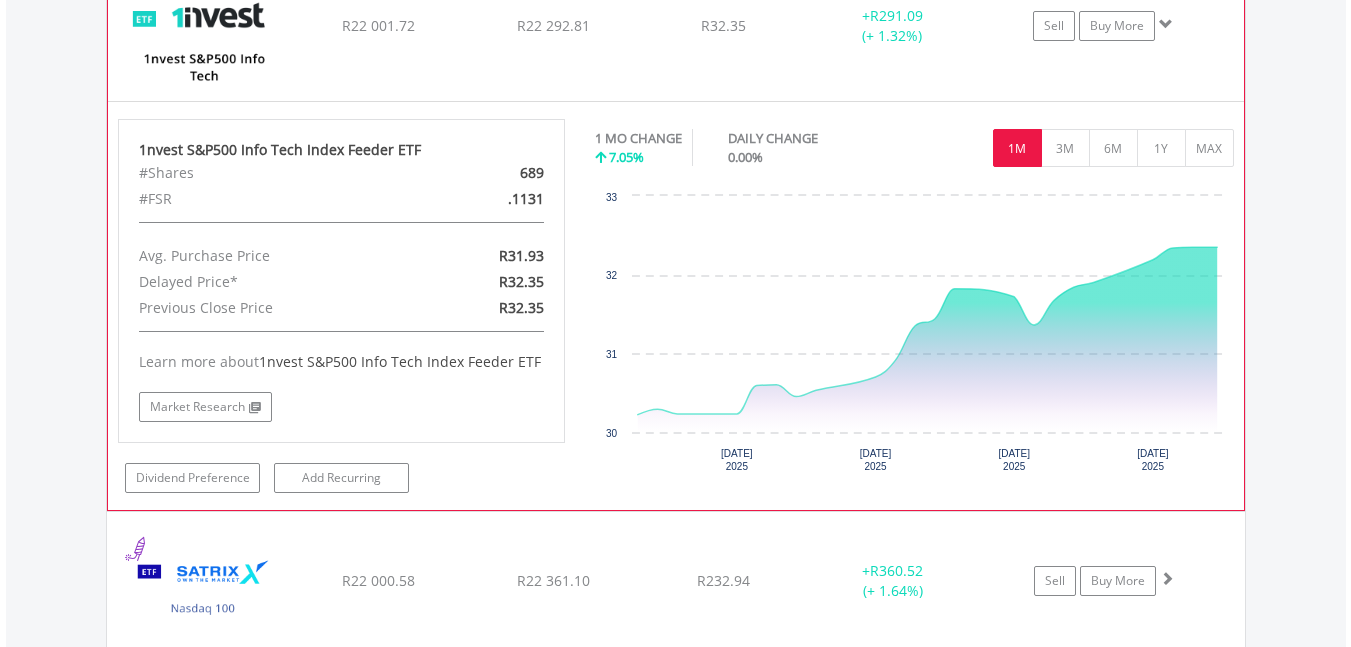 scroll, scrollTop: 1683, scrollLeft: 0, axis: vertical 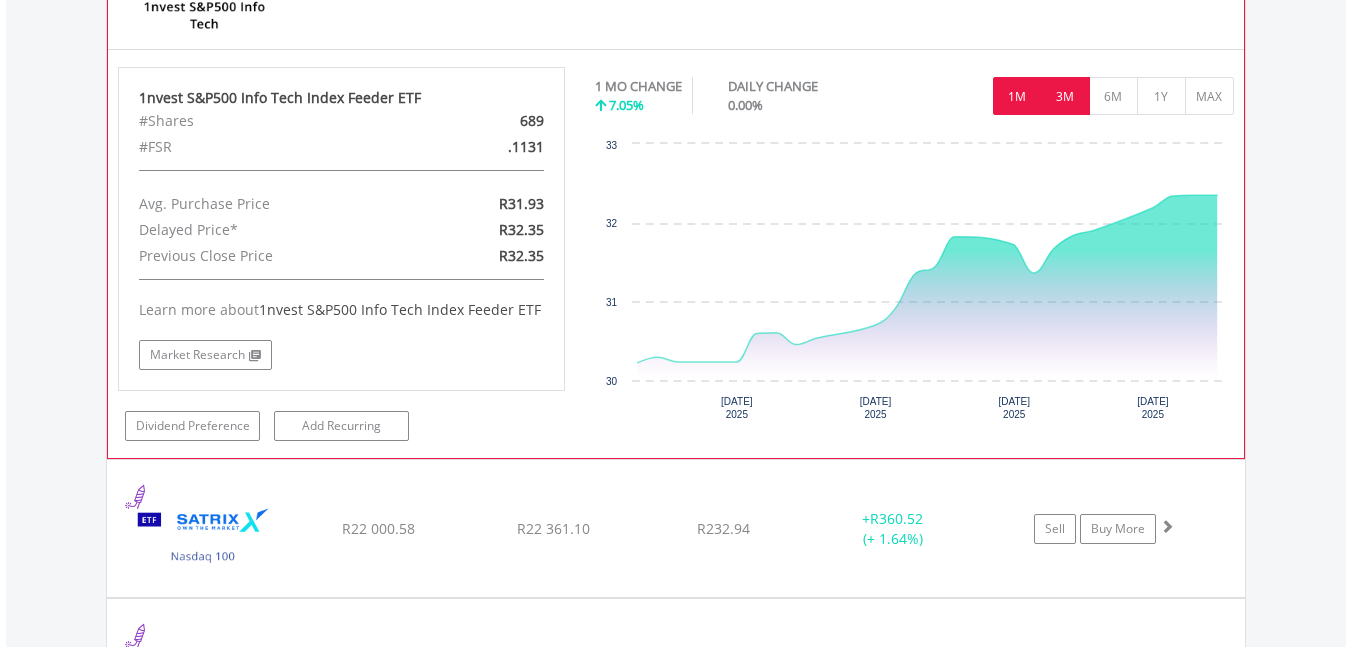 click on "3M" at bounding box center [1065, 96] 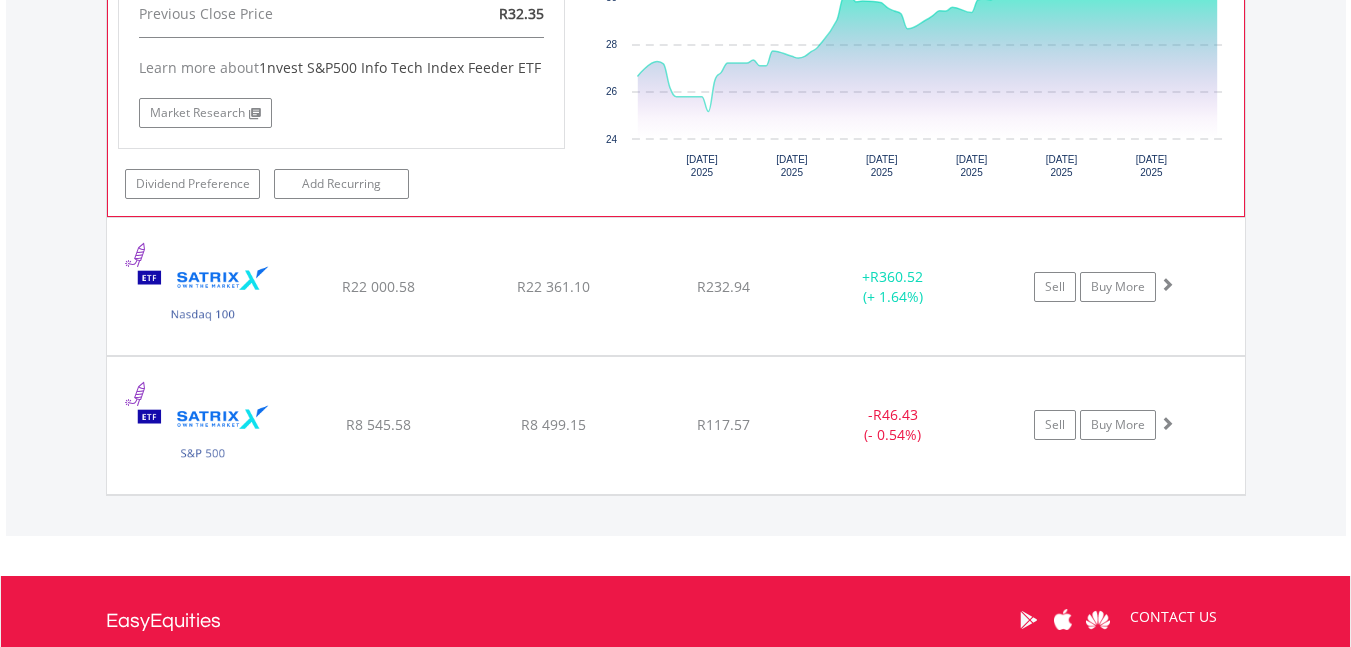 scroll, scrollTop: 1983, scrollLeft: 0, axis: vertical 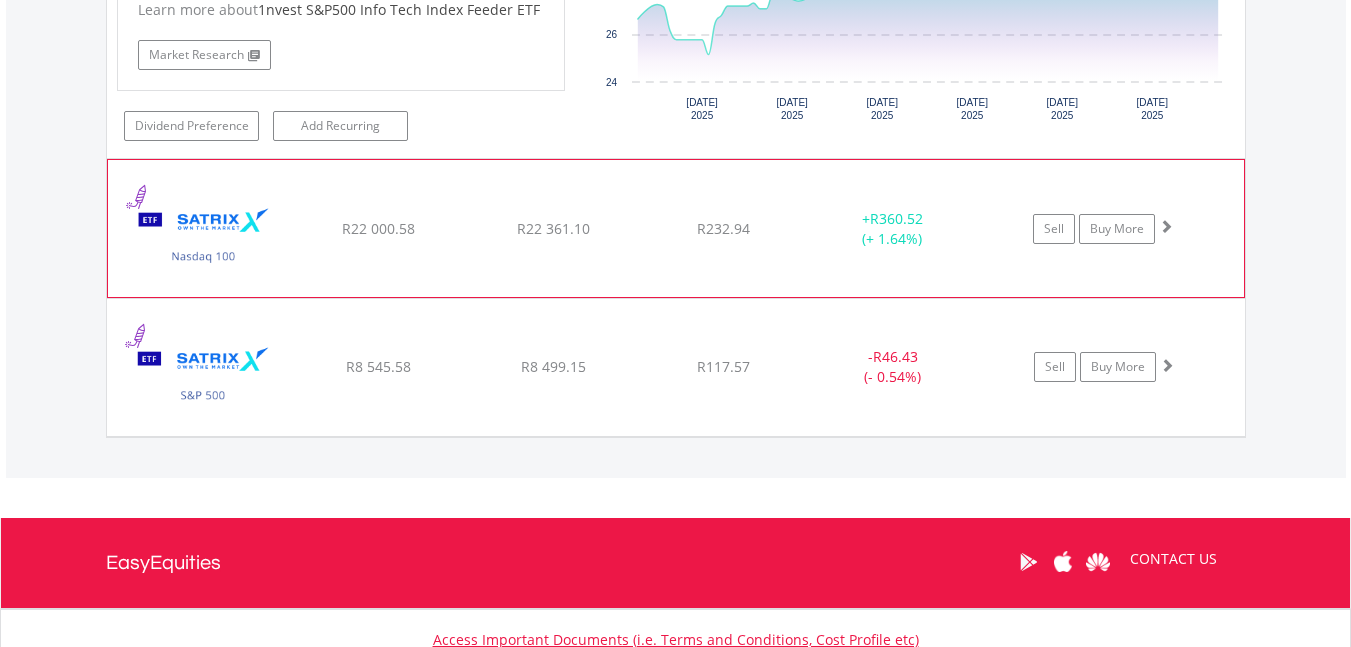 click on "﻿
Satrix Nasdaq 100 ETF
R22 000.58
R22 361.10
R232.94
+  R360.52 (+ 1.64%)
Sell
Buy More" at bounding box center [676, -326] 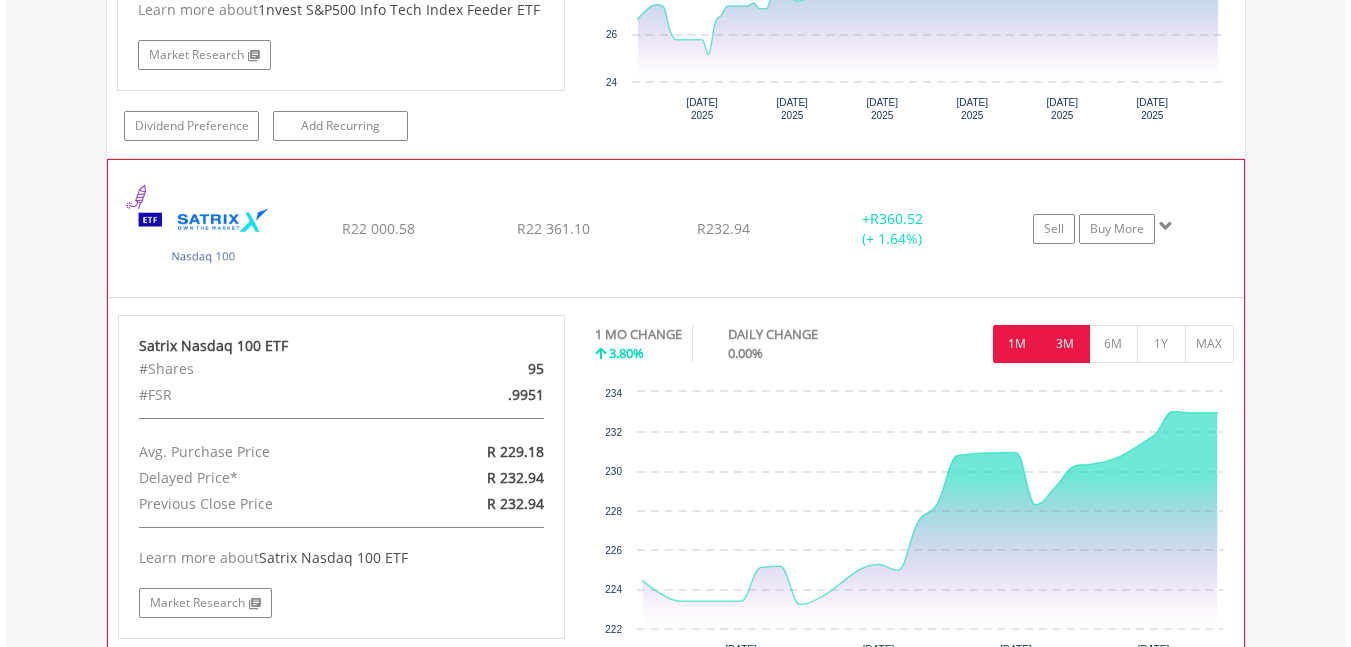 click on "3M" at bounding box center (1065, 344) 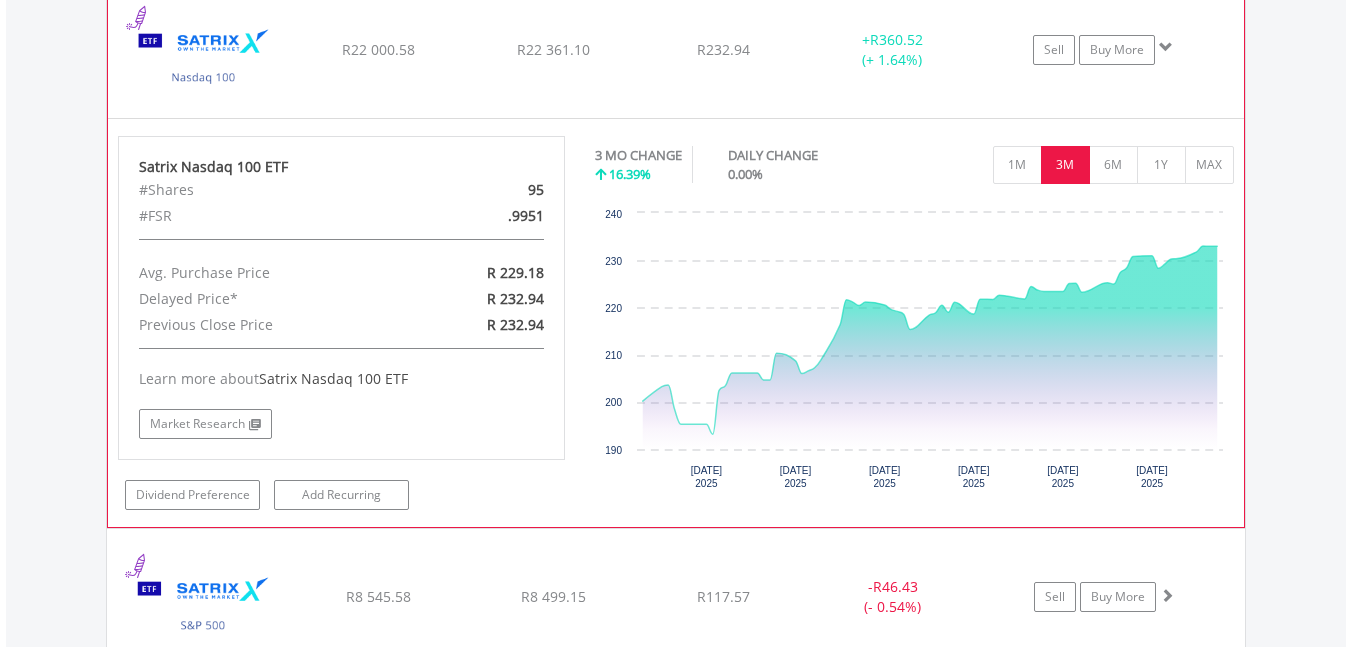 scroll, scrollTop: 2183, scrollLeft: 0, axis: vertical 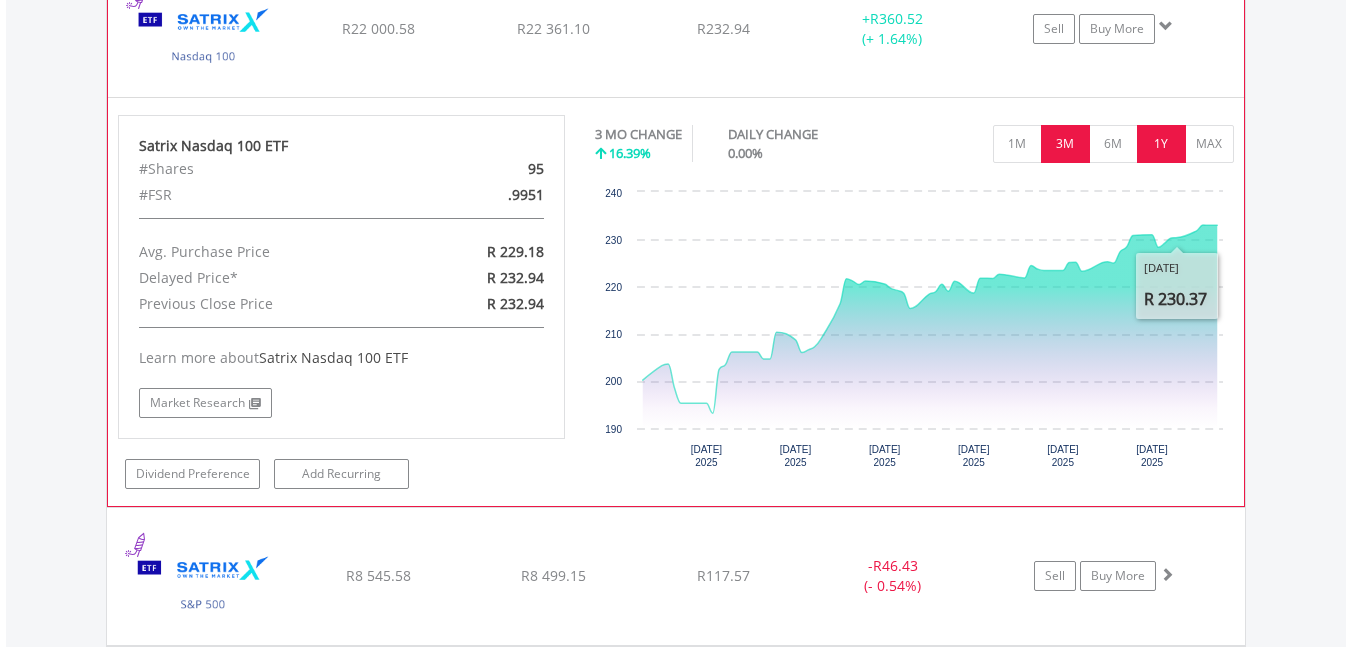 click on "1Y" at bounding box center [1161, 144] 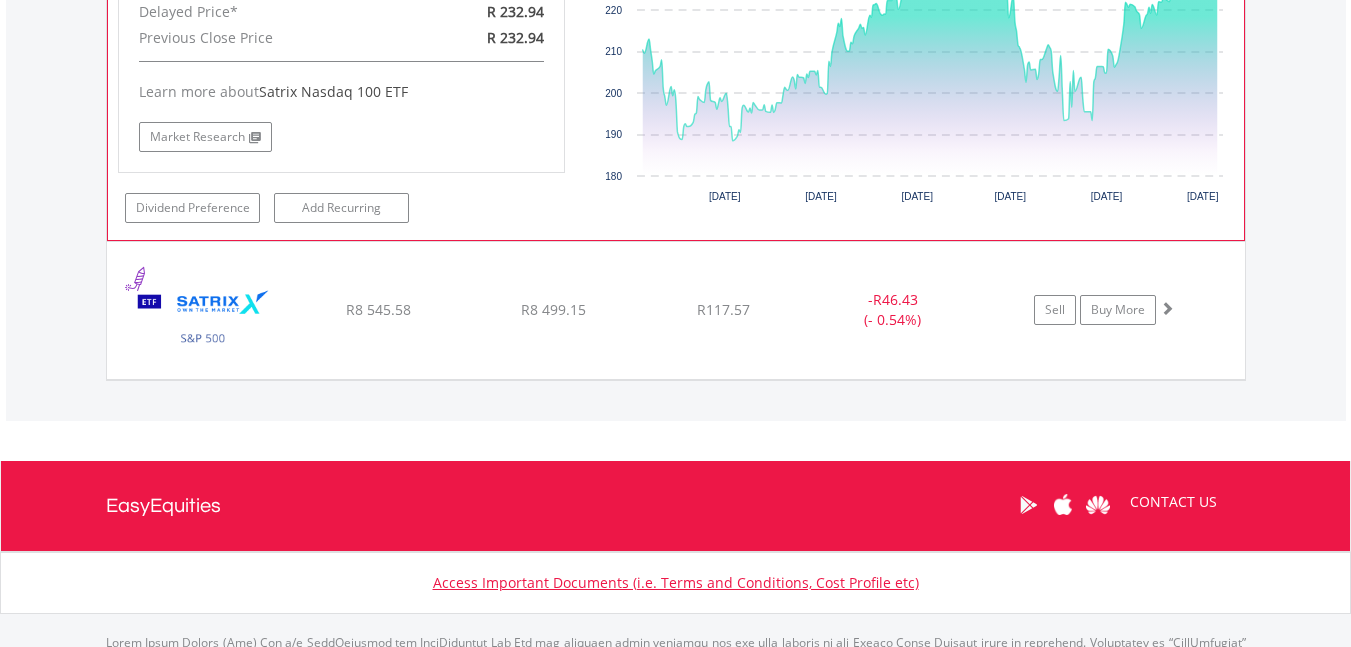 scroll, scrollTop: 2483, scrollLeft: 0, axis: vertical 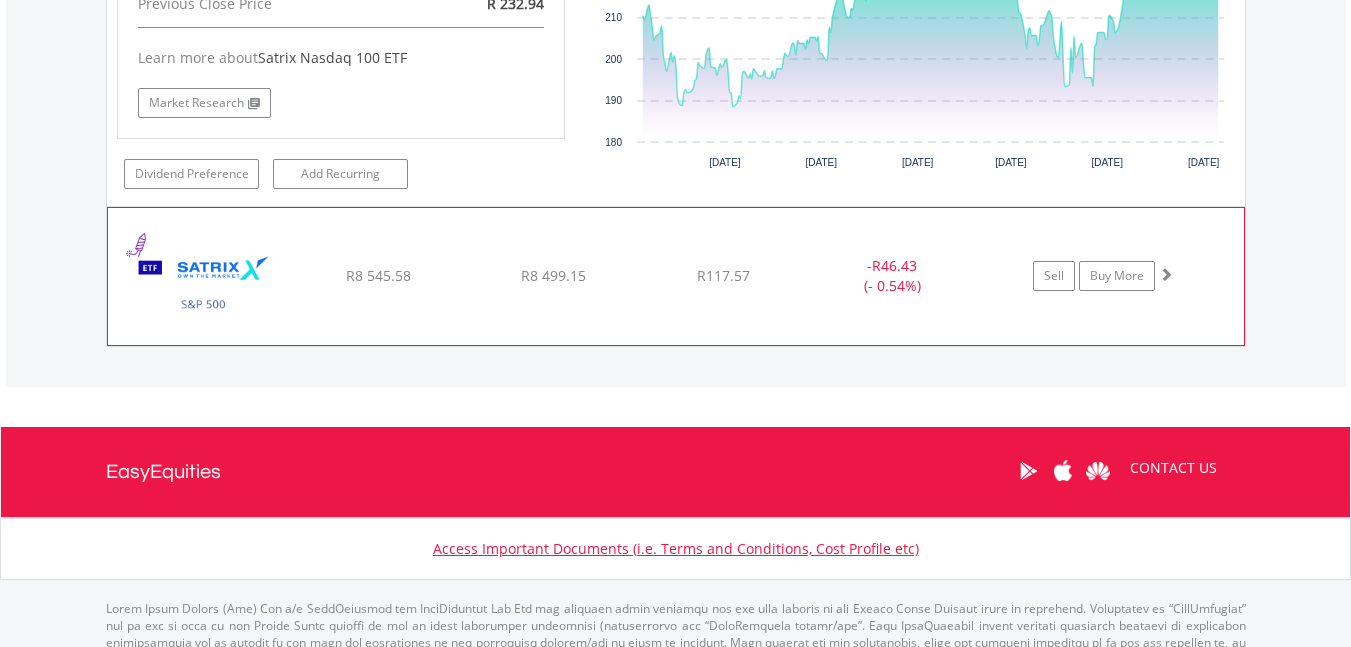 click on "﻿
Satrix S&P 500 ETF
R8 545.58
R8 499.15
R117.57
-  R46.43 (- 0.54%)
Sell
Buy More" at bounding box center [676, -826] 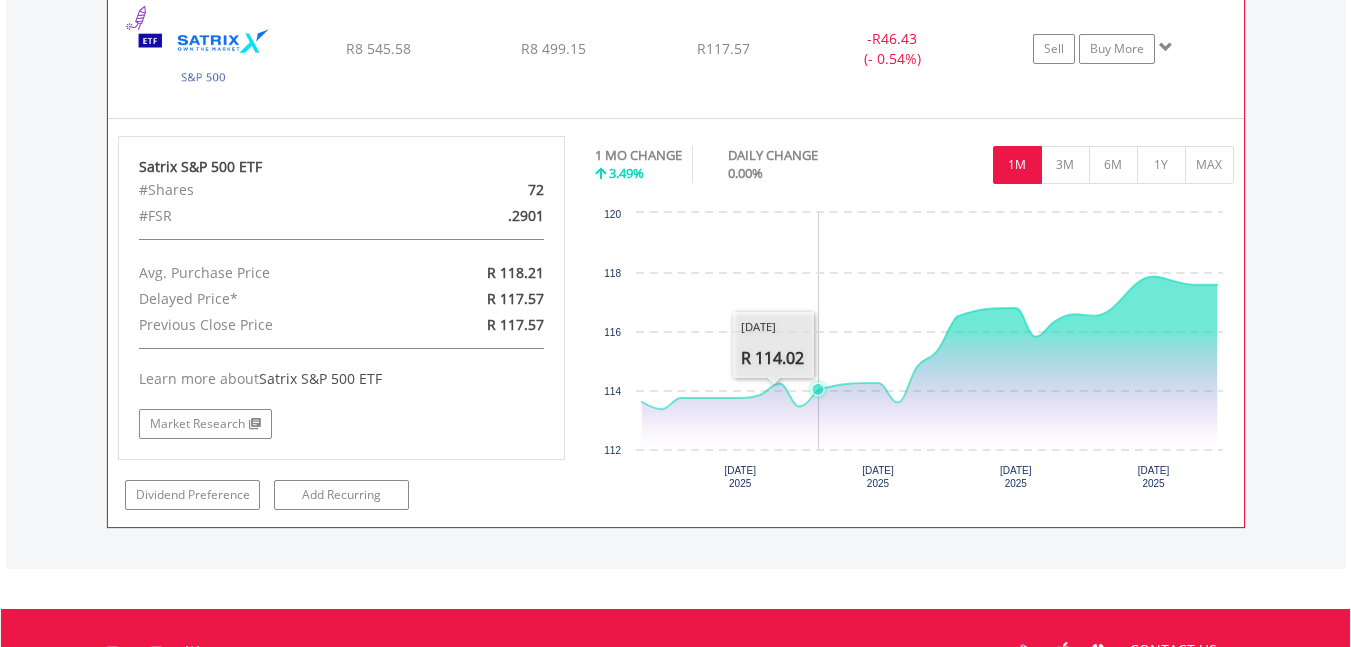 scroll, scrollTop: 2783, scrollLeft: 0, axis: vertical 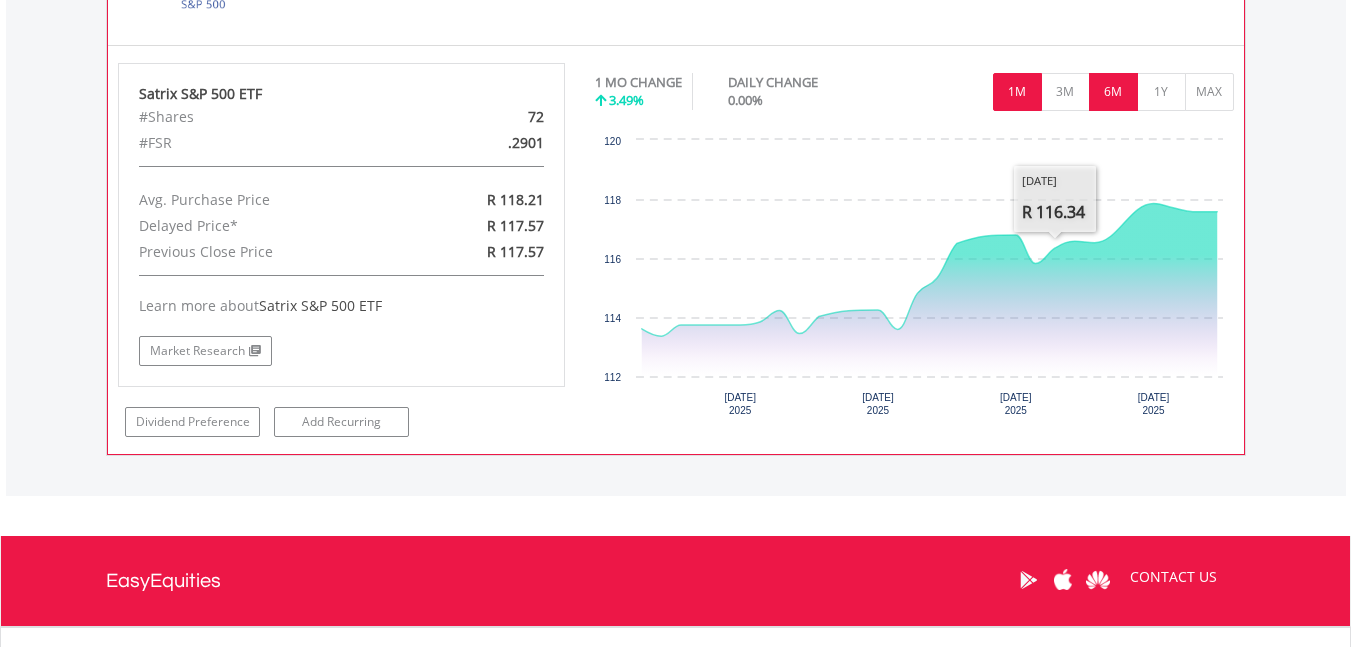 click on "6M" at bounding box center [1113, 92] 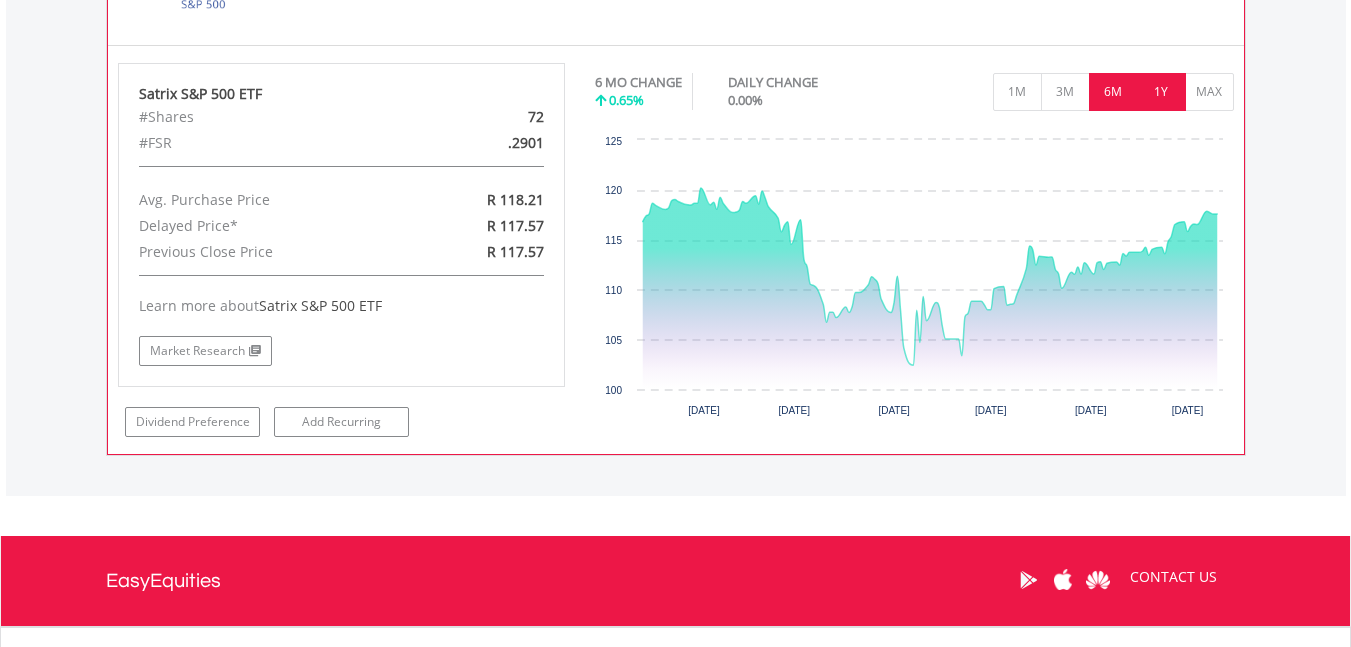 click on "1Y" at bounding box center [1161, 92] 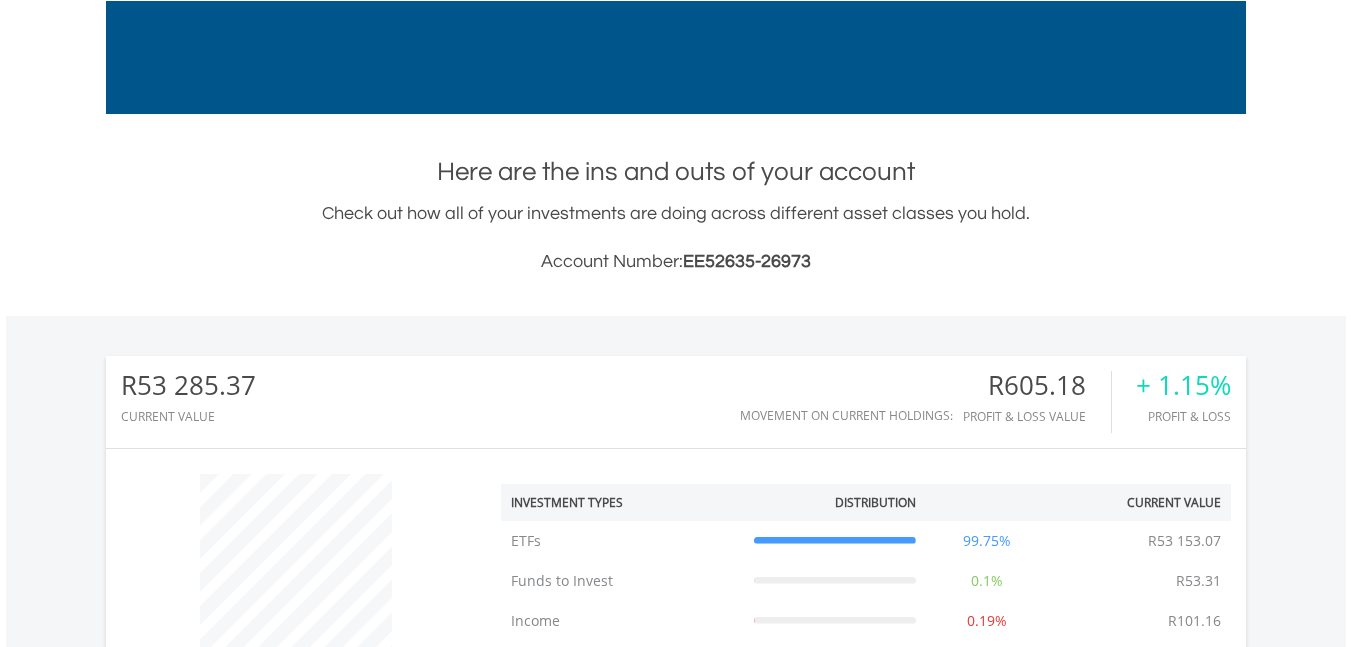 scroll, scrollTop: 0, scrollLeft: 0, axis: both 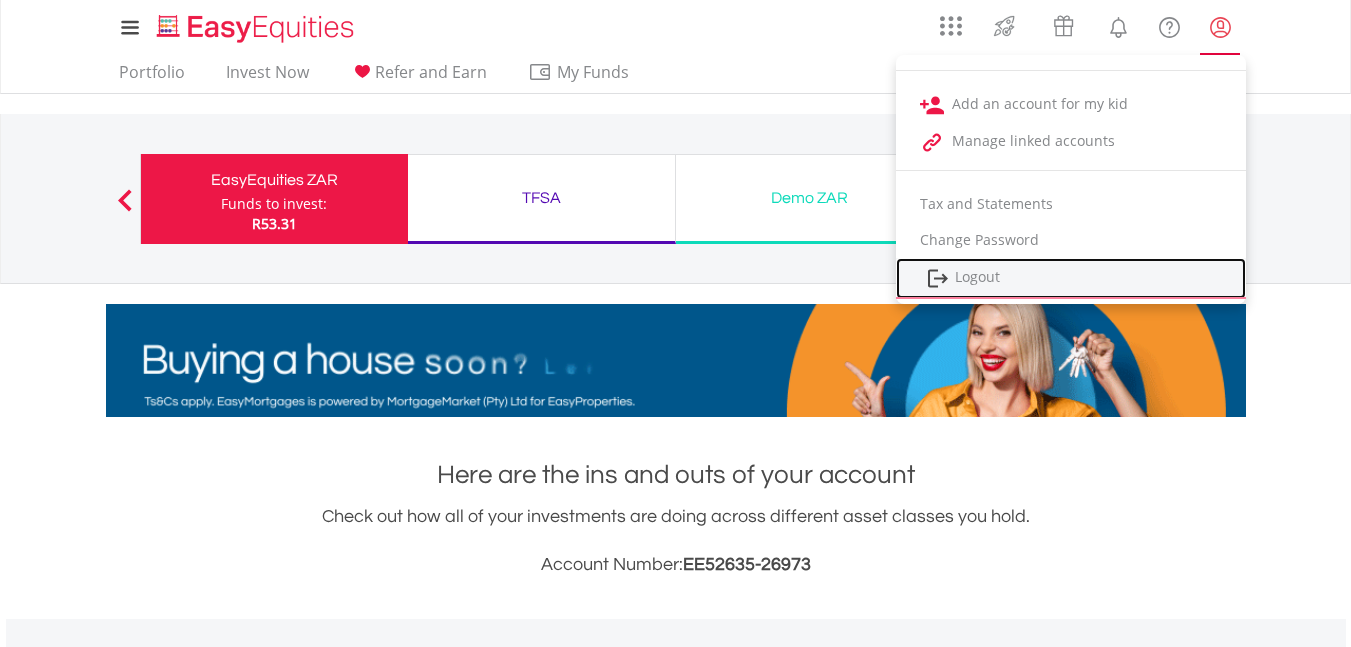 click on "Logout" at bounding box center [1071, 278] 